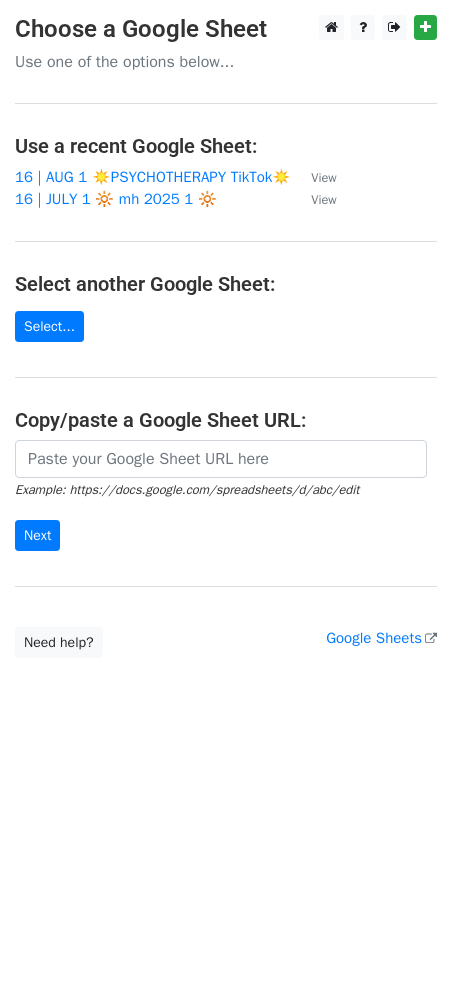 scroll, scrollTop: 0, scrollLeft: 0, axis: both 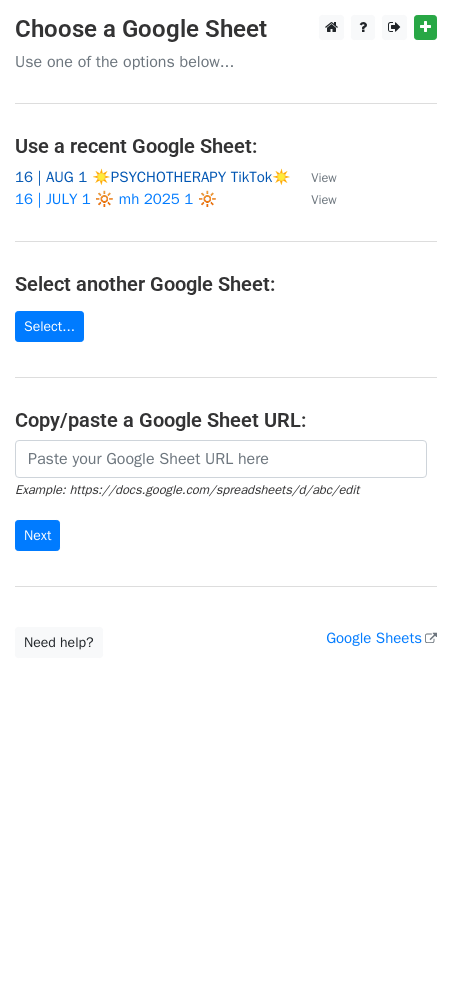 click on "16 | AUG 1 ☀️PSYCHOTHERAPY TikTok☀️" at bounding box center (153, 177) 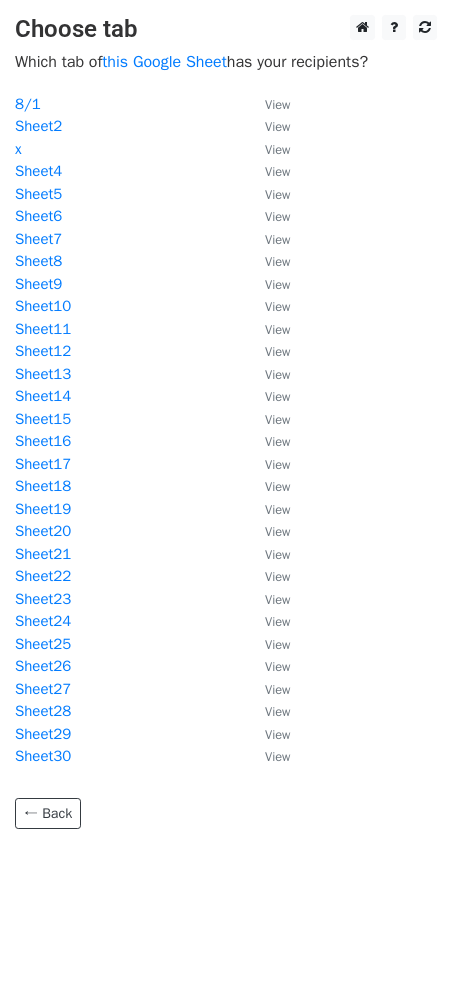 scroll, scrollTop: 0, scrollLeft: 0, axis: both 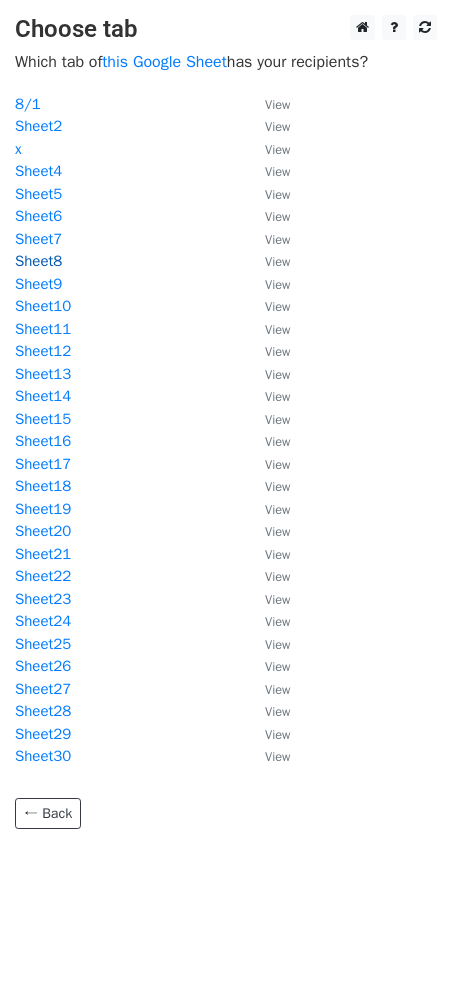 click on "Sheet8" at bounding box center [38, 261] 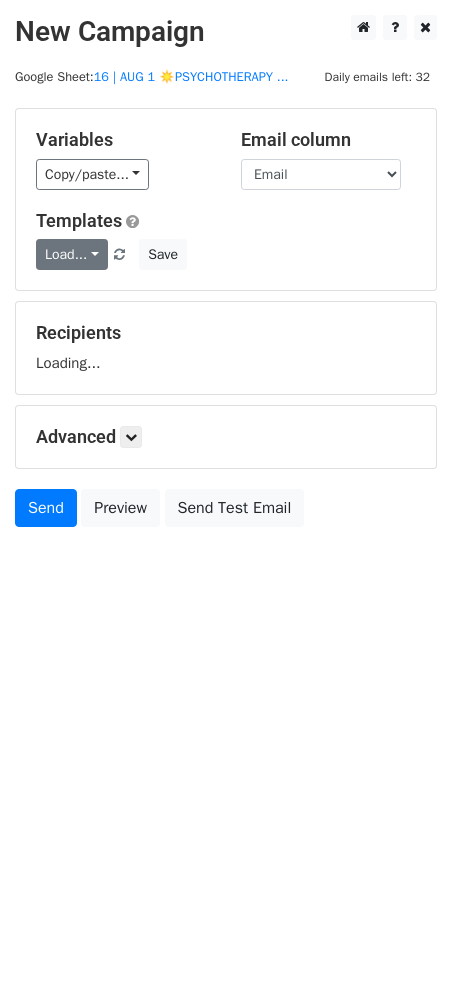 scroll, scrollTop: 0, scrollLeft: 0, axis: both 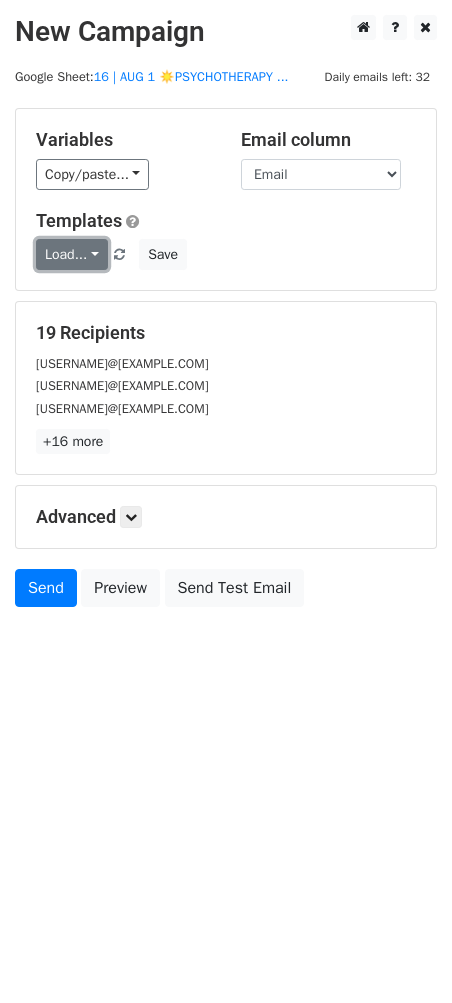 click on "Load..." at bounding box center (72, 254) 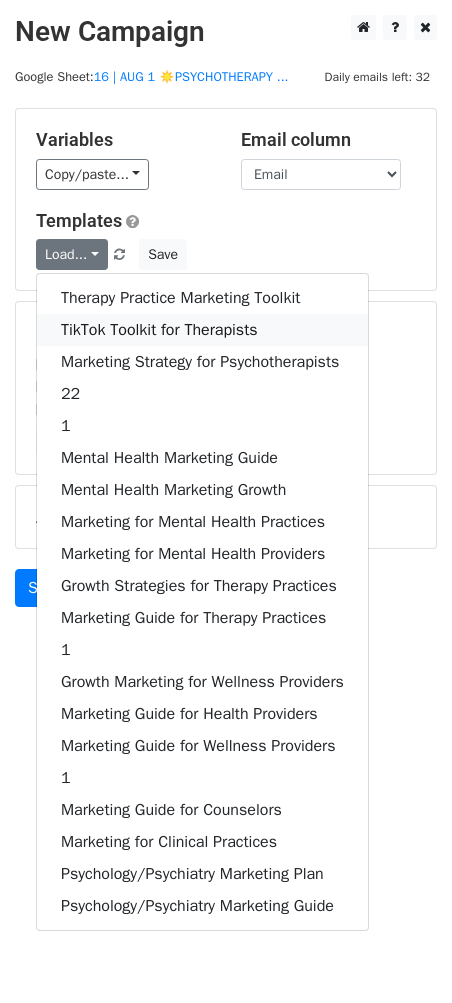 click on "TikTok Toolkit for Therapists" at bounding box center (202, 330) 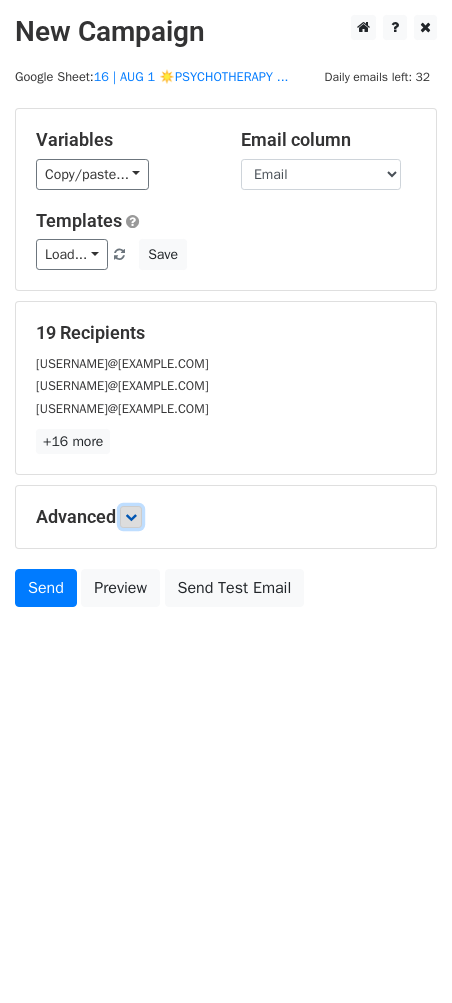 click at bounding box center [131, 517] 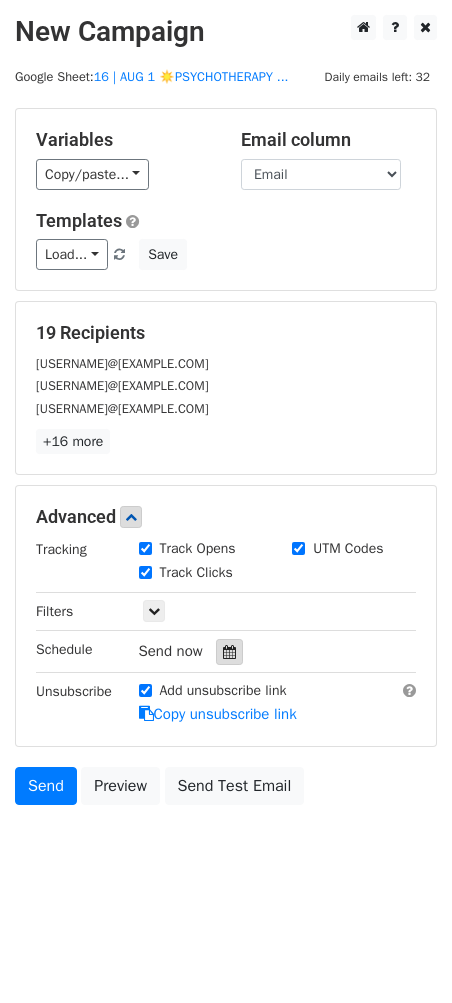 click at bounding box center [229, 652] 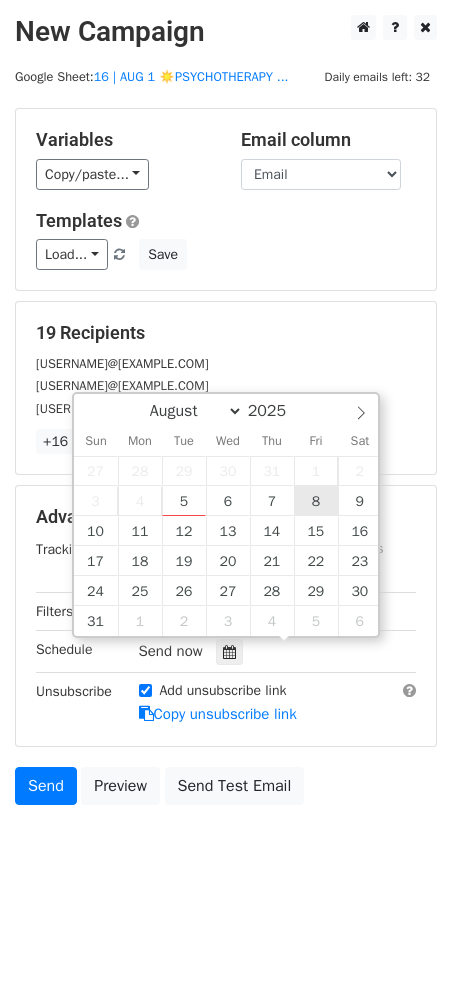 type on "2025-08-08 12:00" 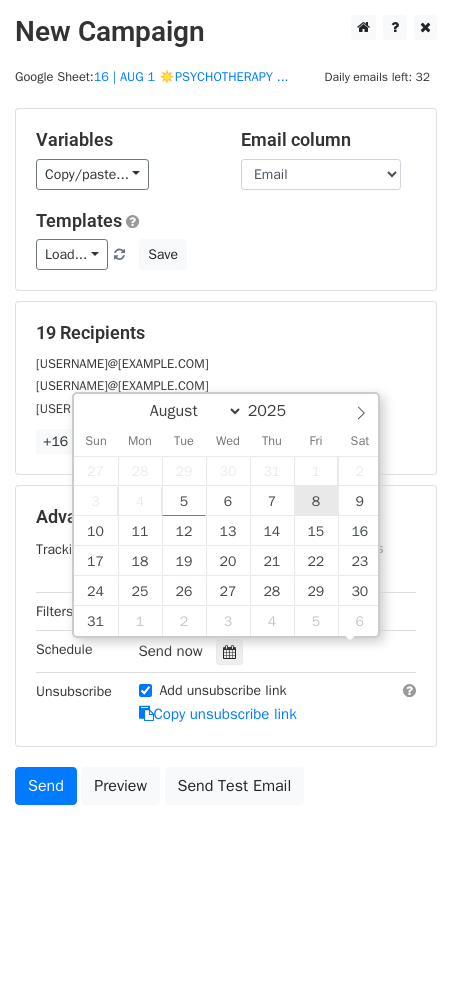 scroll, scrollTop: 0, scrollLeft: 0, axis: both 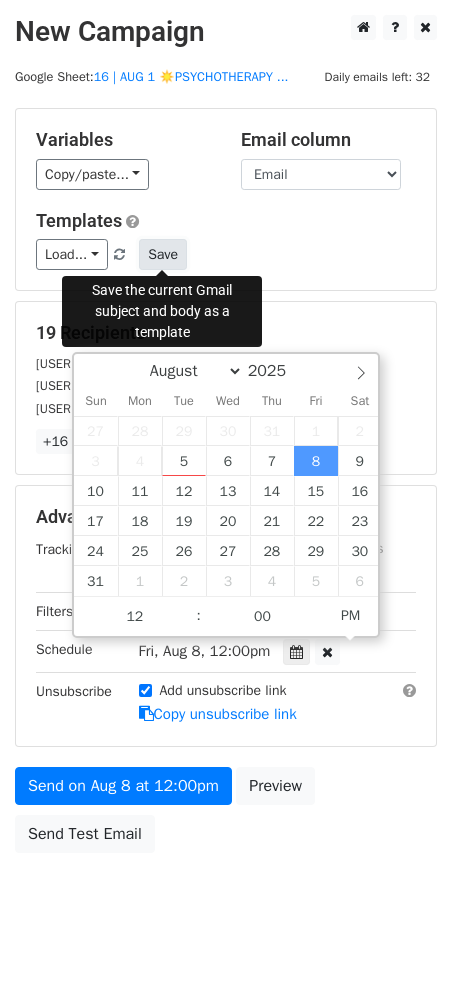 click on "Save" at bounding box center (163, 254) 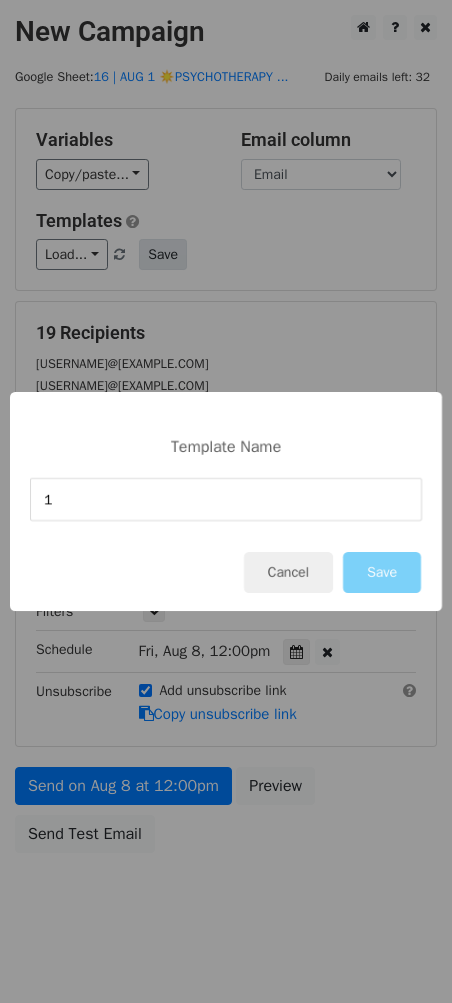 type on "1" 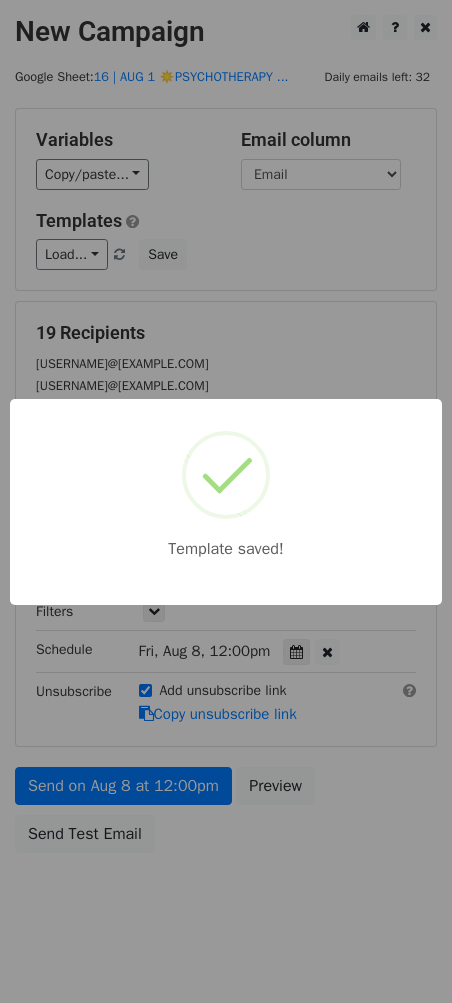 drag, startPoint x: 288, startPoint y: 273, endPoint x: 252, endPoint y: 479, distance: 209.12198 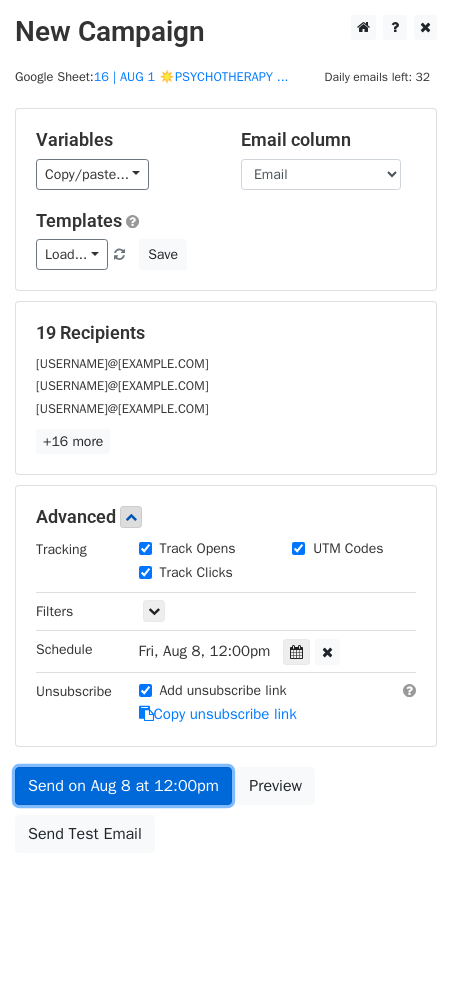 click on "Send on Aug 8 at 12:00pm" at bounding box center (123, 786) 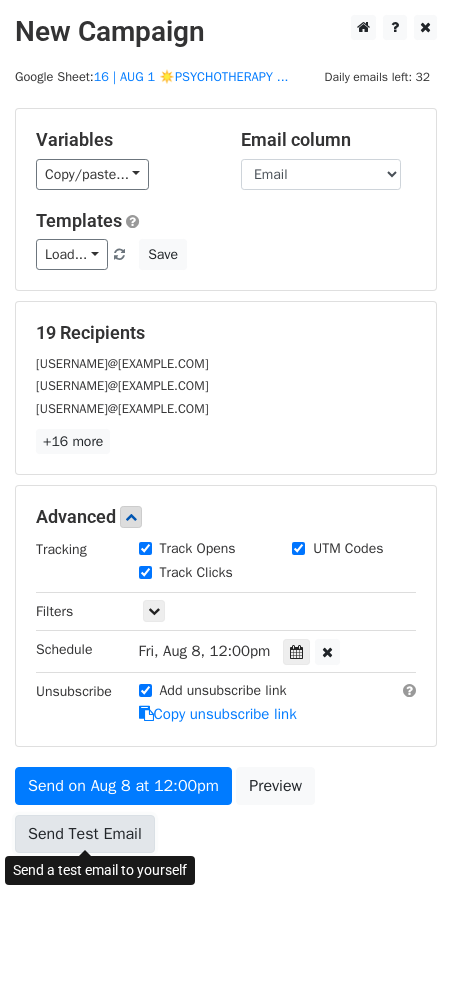 click on "Send Test Email" at bounding box center [85, 834] 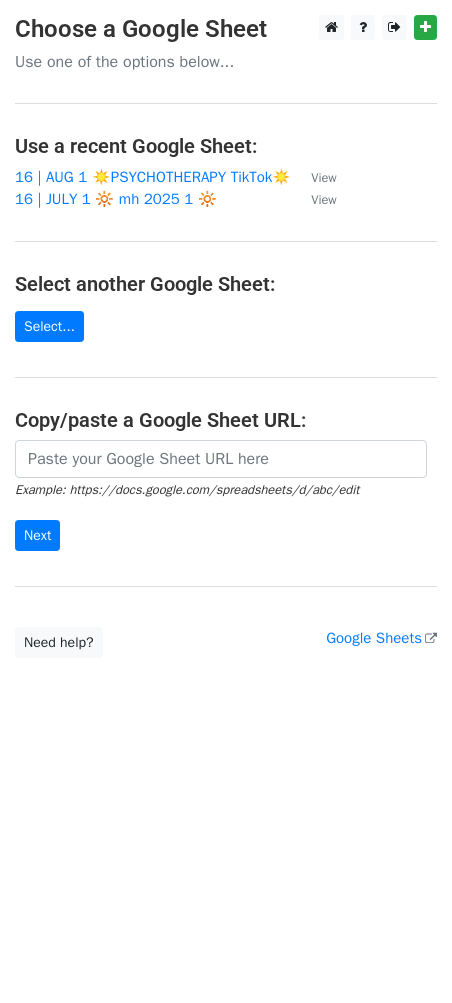 scroll, scrollTop: 0, scrollLeft: 0, axis: both 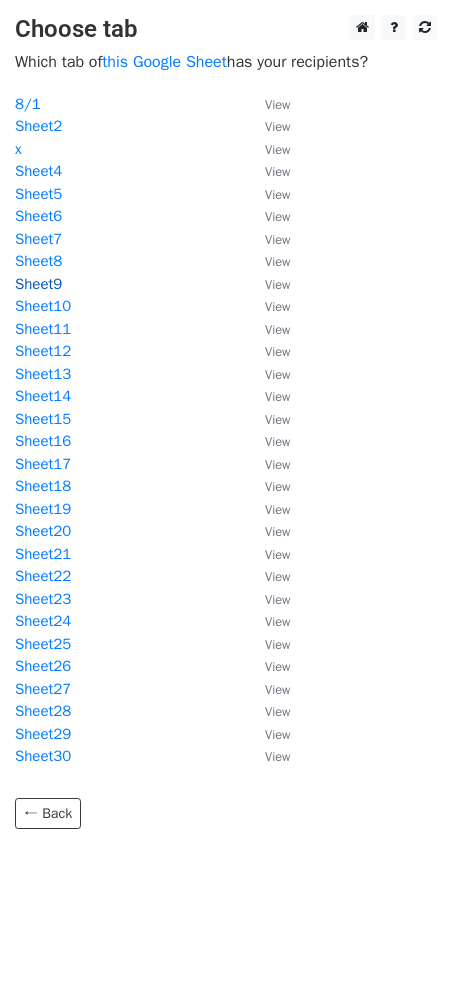 click on "Sheet9" at bounding box center (38, 284) 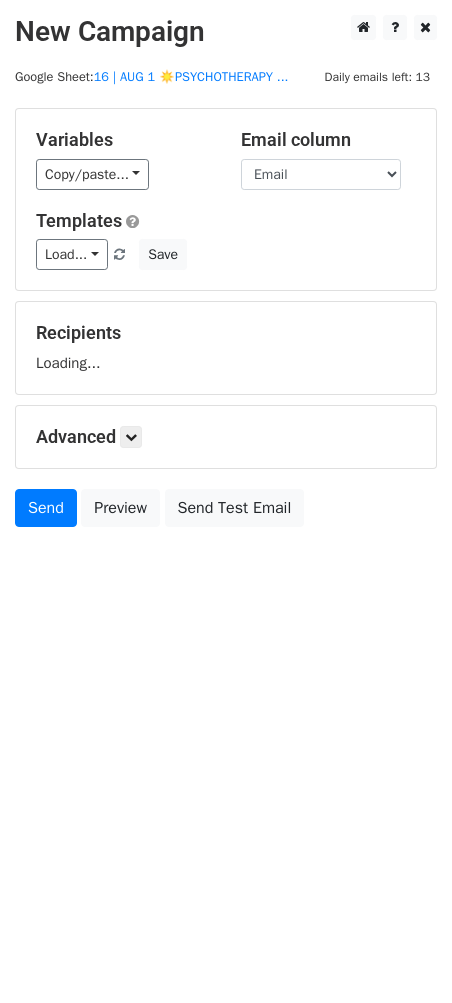 scroll, scrollTop: 0, scrollLeft: 0, axis: both 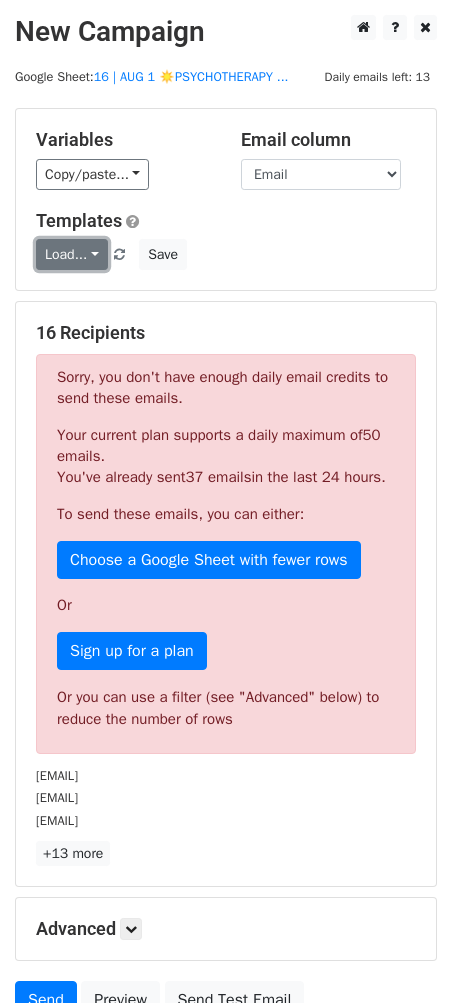 click on "Load..." at bounding box center [72, 254] 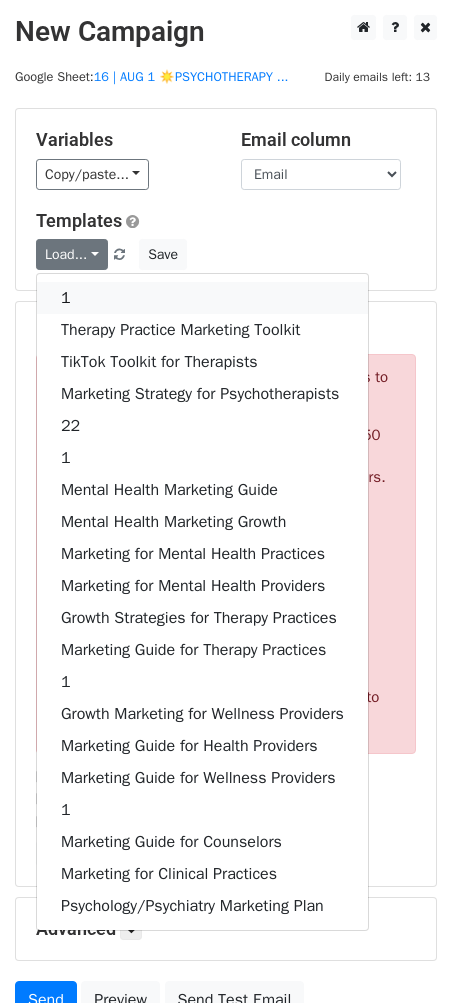 click on "1" at bounding box center (202, 298) 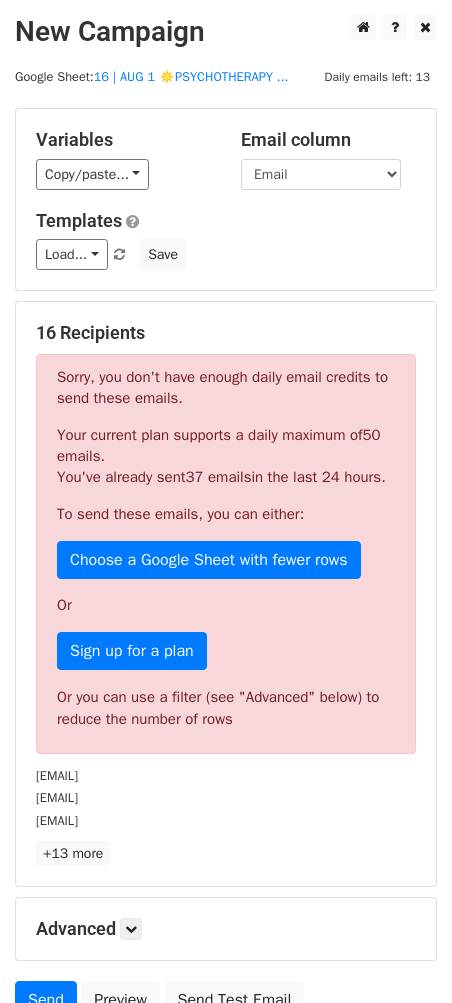 scroll, scrollTop: 205, scrollLeft: 0, axis: vertical 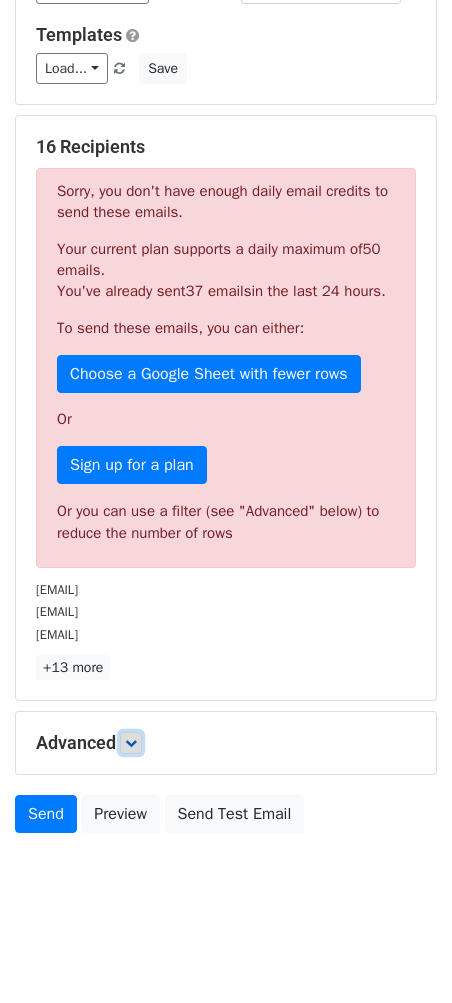 click at bounding box center (131, 743) 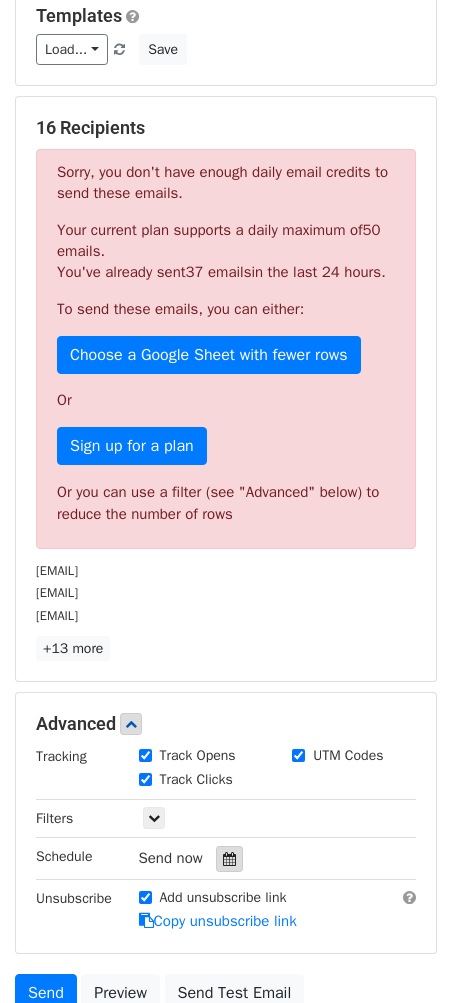 click at bounding box center (229, 859) 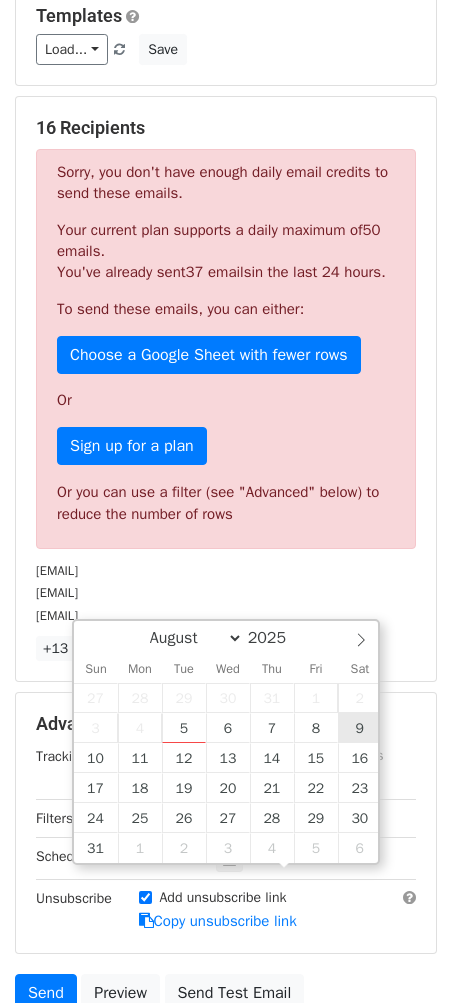 type on "2025-08-09 12:00" 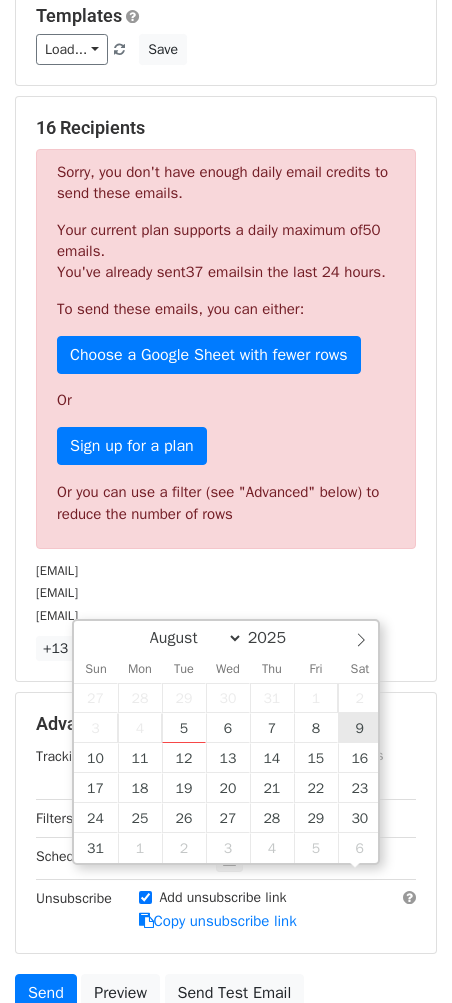 scroll, scrollTop: 0, scrollLeft: 0, axis: both 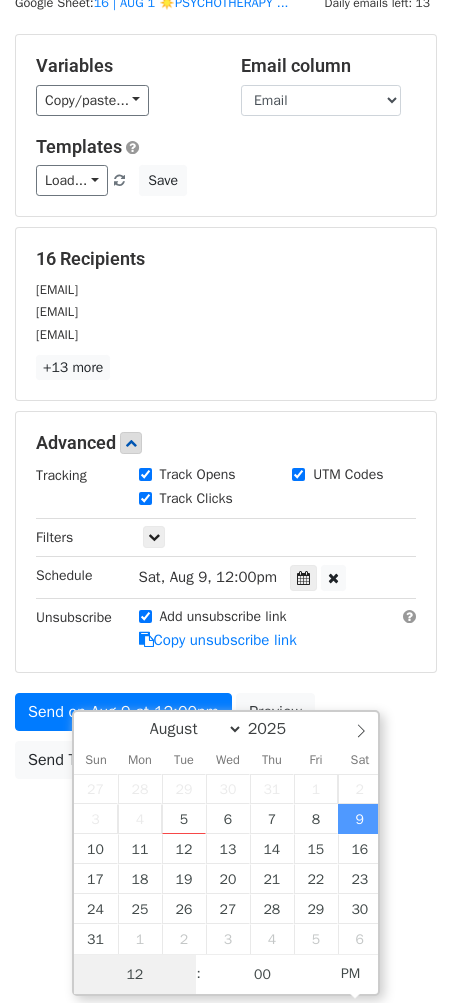type on "4" 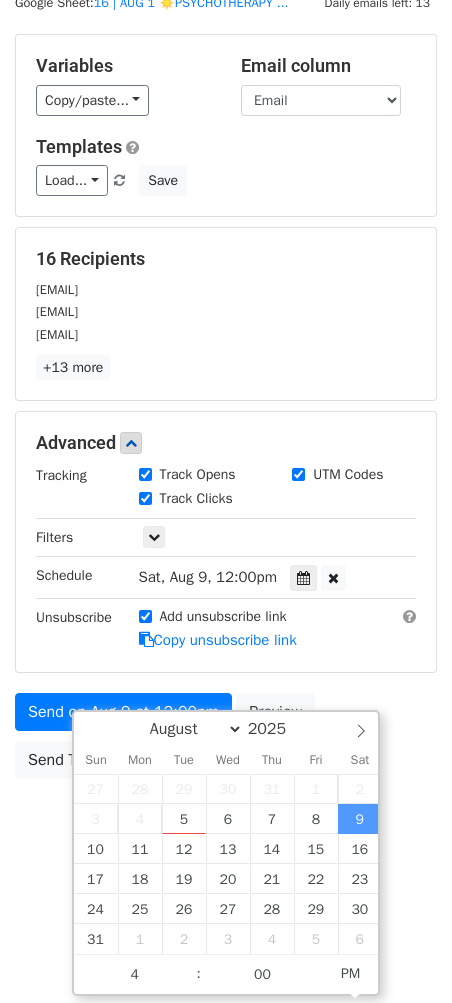 type on "2025-08-09 16:00" 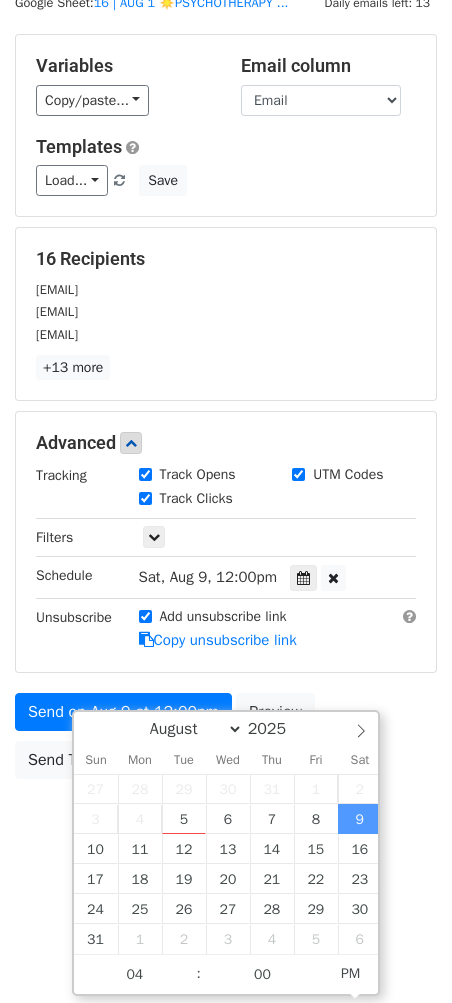 scroll, scrollTop: 17, scrollLeft: 0, axis: vertical 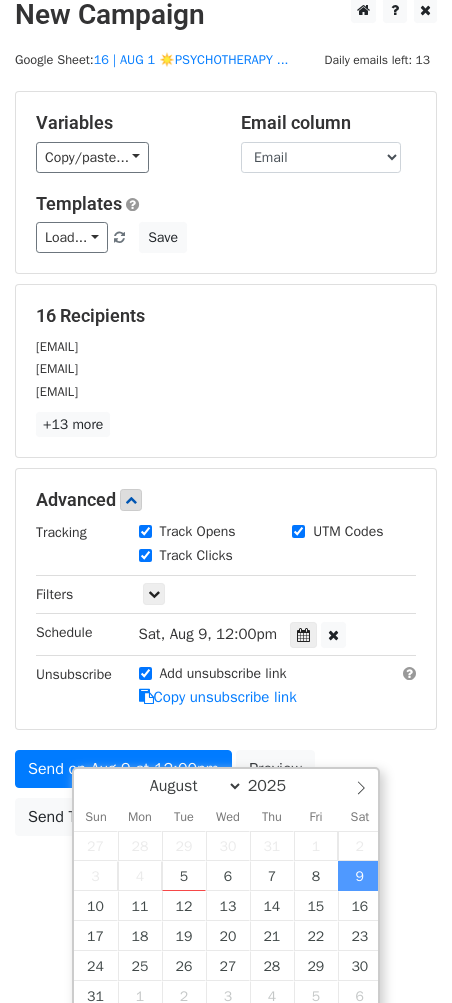 click on "Send on Aug 9 at 12:00pm
Preview
Send Test Email" at bounding box center [226, 798] 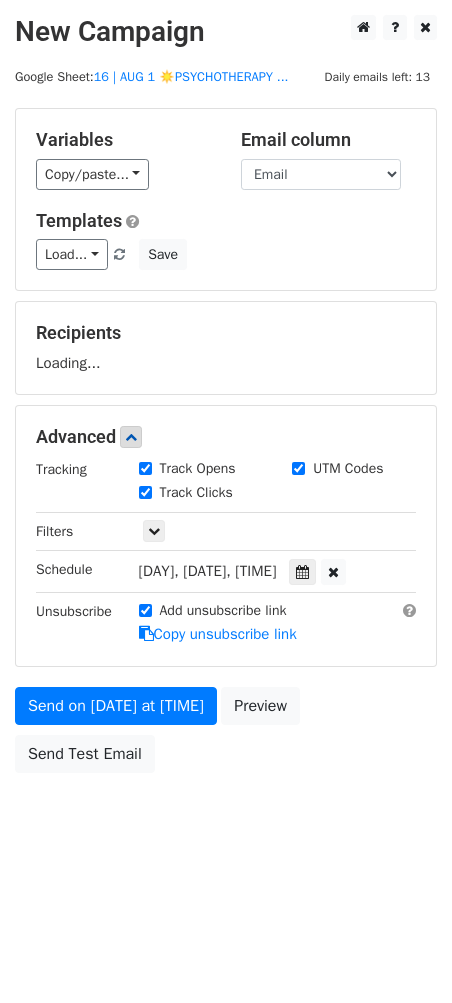 scroll, scrollTop: 0, scrollLeft: 0, axis: both 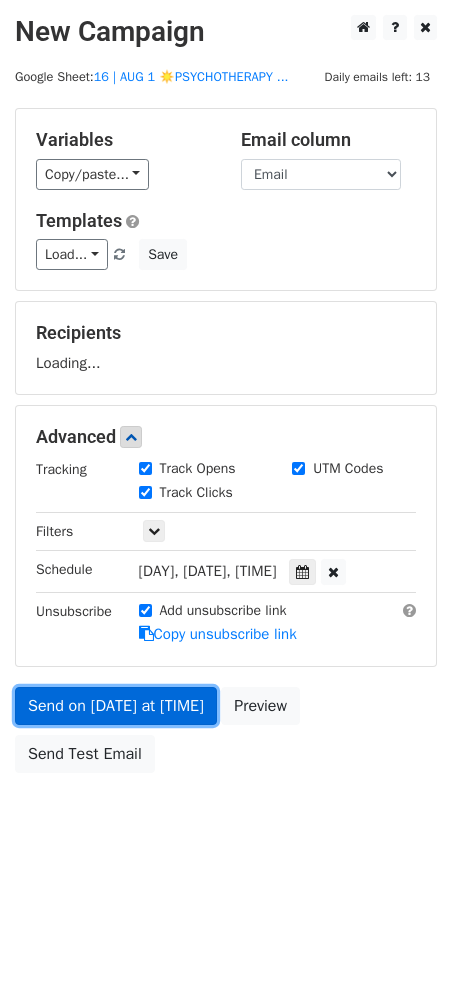 click on "Send on Aug 9 at 4:00pm" at bounding box center (116, 706) 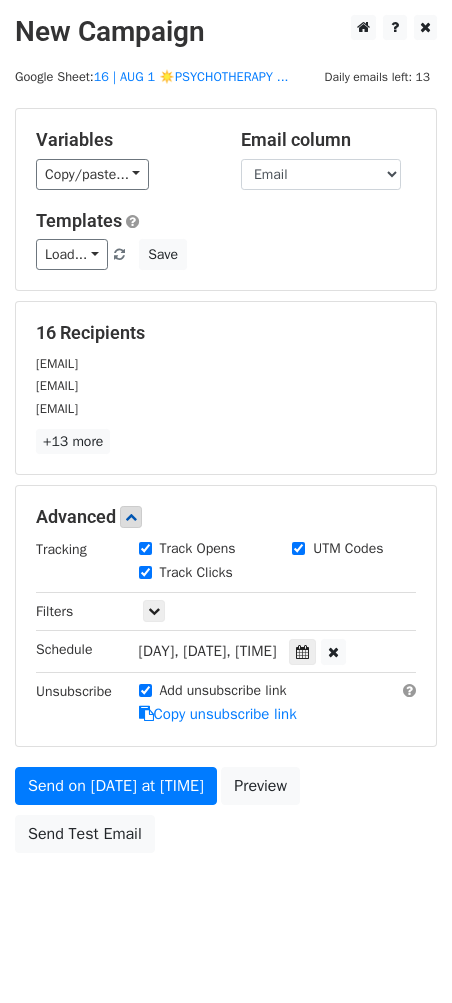 click on "Variables
Copy/paste...
{{Name}}
{{Email}}
Email column
Name
Email
Templates
Load...
1
Therapy Practice Marketing Toolkit
TikTok Toolkit for Therapists
Marketing Strategy for Psychotherapists
22
1
Mental Health Marketing Guide
Mental Health Marketing Growth
Marketing for Mental Health Practices
Marketing for Mental Health Providers
Growth Strategies for Therapy Practices
Marketing Guide for Therapy Practices
1
Growth Marketing for Wellness Providers
Marketing Guide for Health Providers
Marketing Guide for Wellness Providers
1
Marketing Guide for Counselors
Marketing for Clinical Practices
Psychology/Psychiatry Marketing Plan
Save
16 Recipients
email@kellyellistherapy.com
kelly@betterloverelationships.com
kelly@cairncounselingdenver.com
+13 more
16 Recipients
×
email@kellyellistherapy.com" at bounding box center (226, 485) 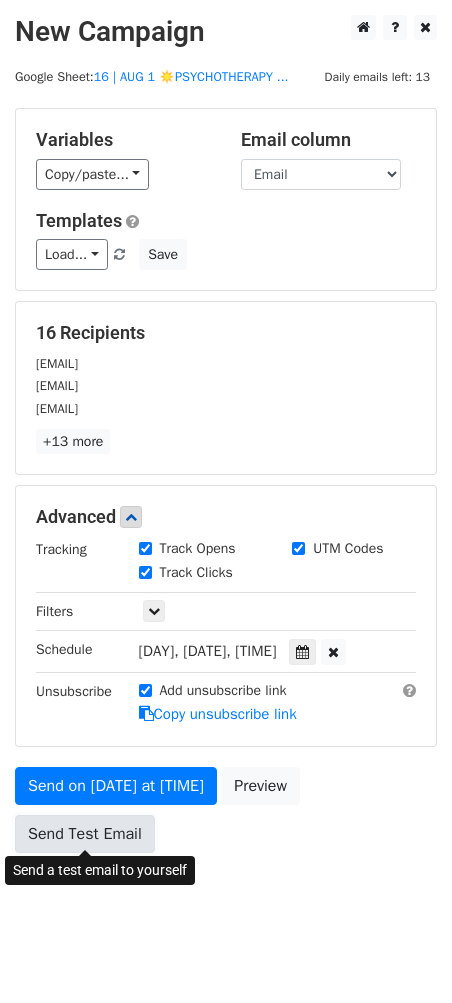 click on "Send Test Email" at bounding box center (85, 834) 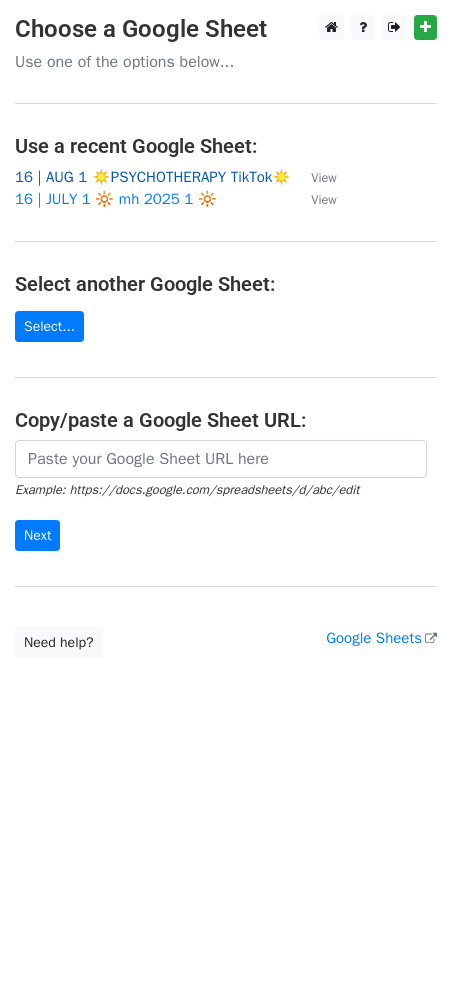 scroll, scrollTop: 0, scrollLeft: 0, axis: both 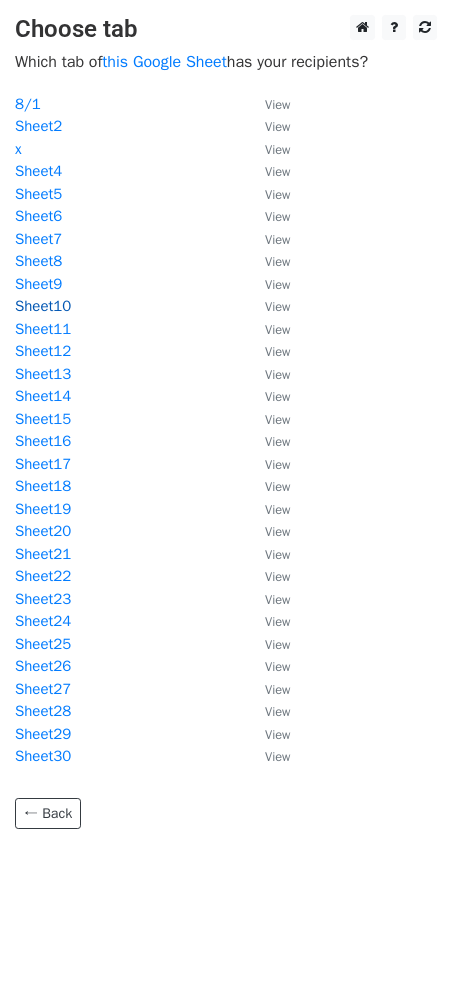 click on "Sheet10" at bounding box center [43, 306] 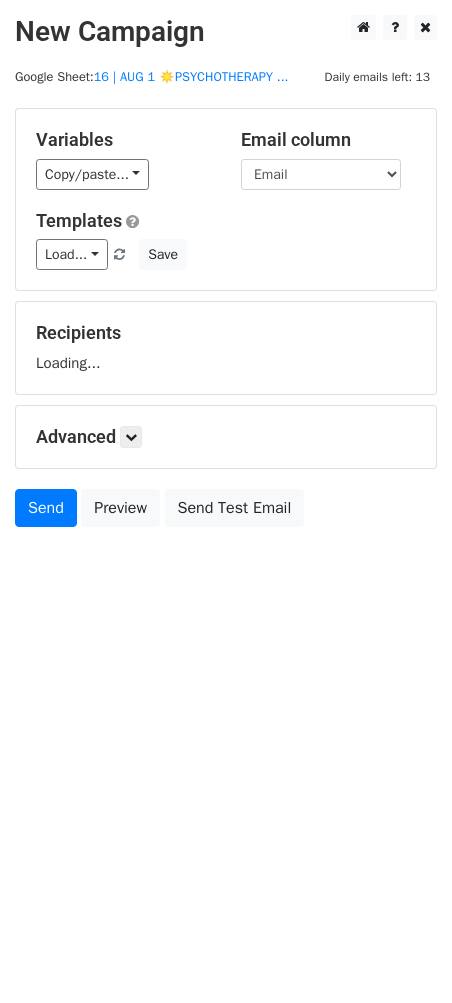 scroll, scrollTop: 0, scrollLeft: 0, axis: both 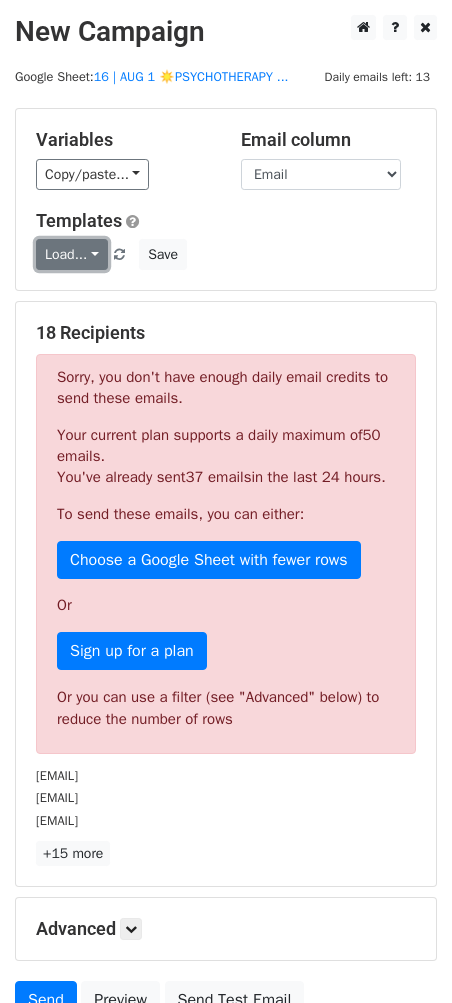 click on "Load..." at bounding box center [72, 254] 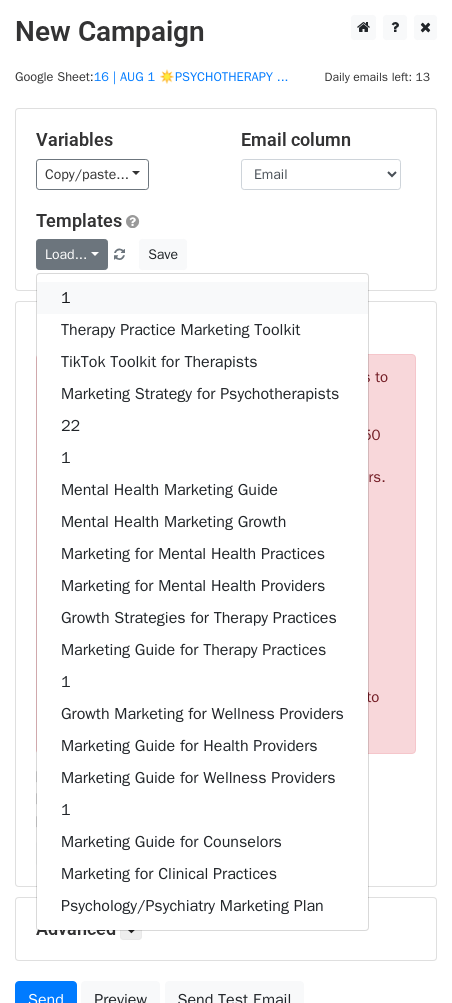 click on "1" at bounding box center [202, 298] 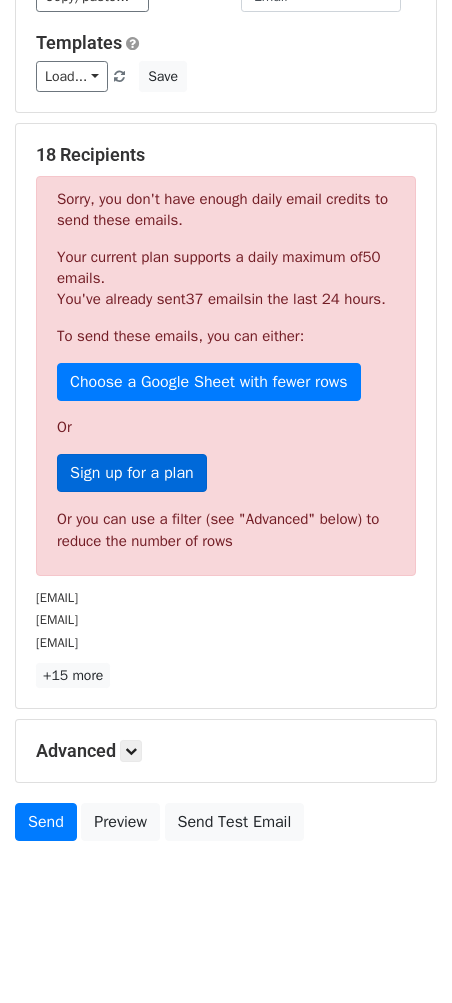 scroll, scrollTop: 205, scrollLeft: 0, axis: vertical 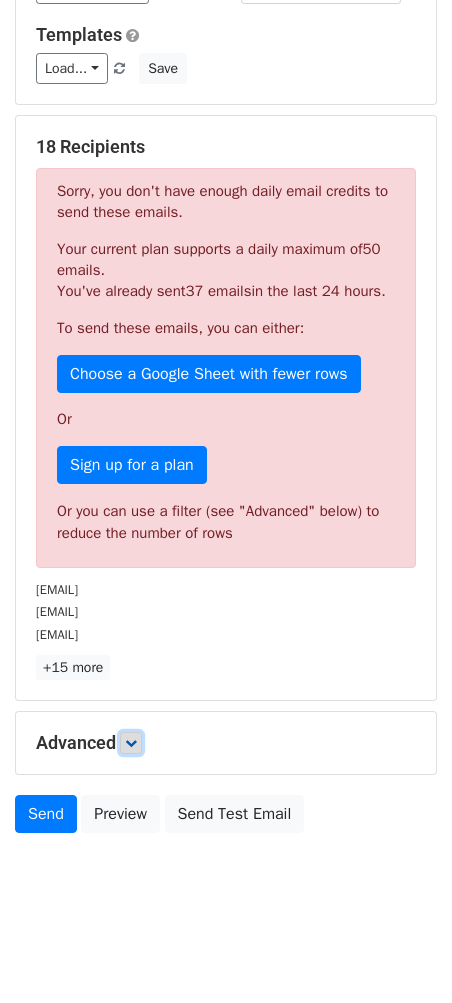 click at bounding box center [131, 743] 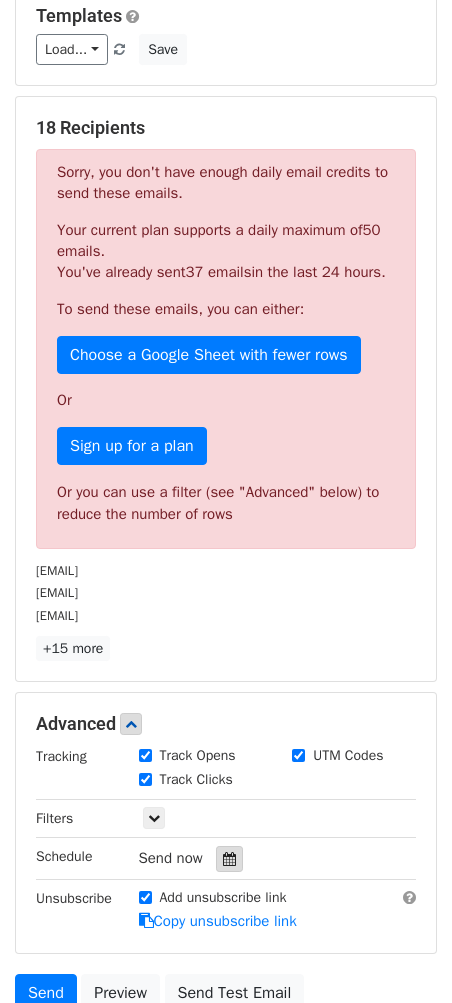 click at bounding box center [229, 859] 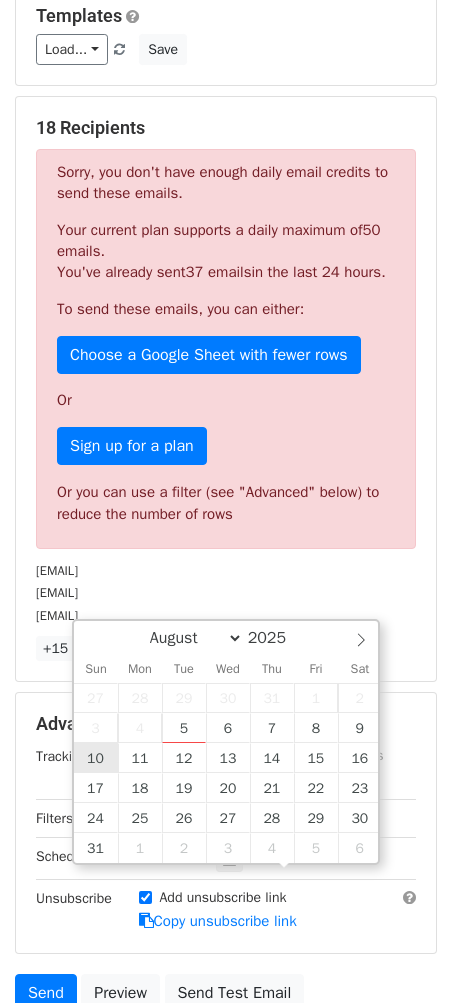 type on "[DATE] [TIME]" 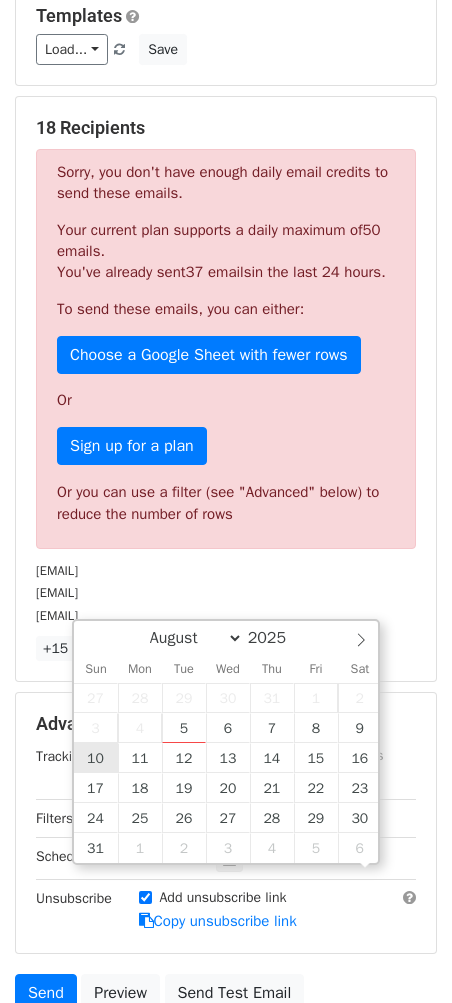 scroll, scrollTop: 0, scrollLeft: 0, axis: both 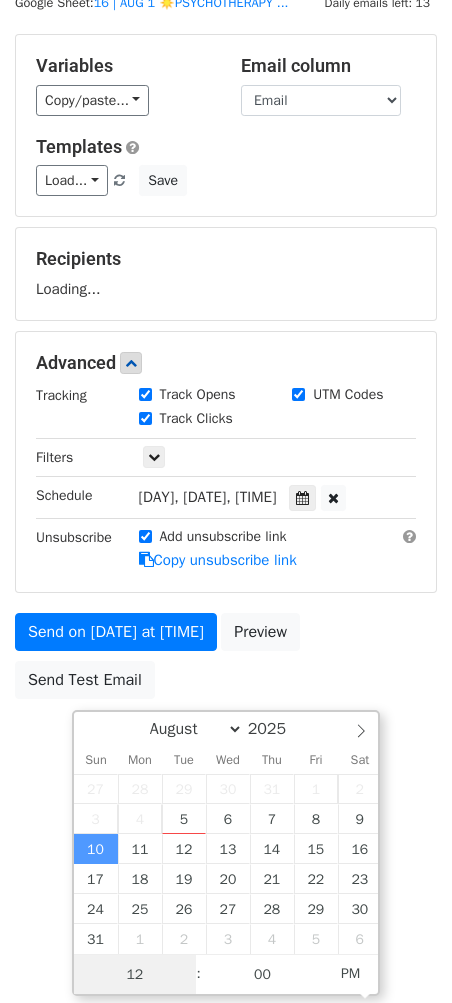 type on "4" 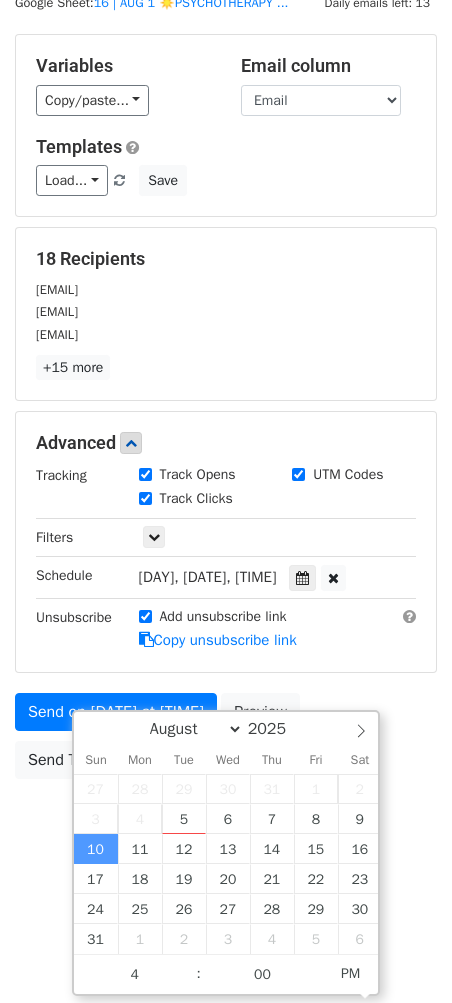 type on "[DATE] [TIME]" 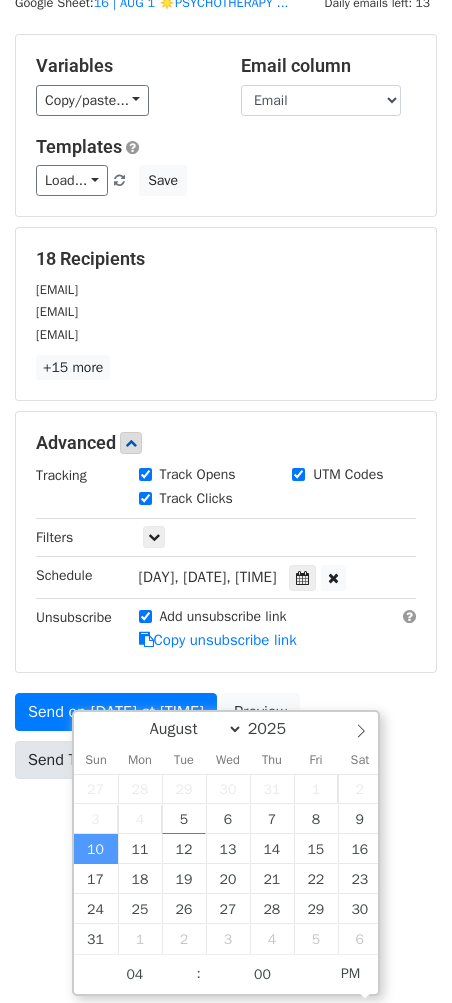 scroll, scrollTop: 17, scrollLeft: 0, axis: vertical 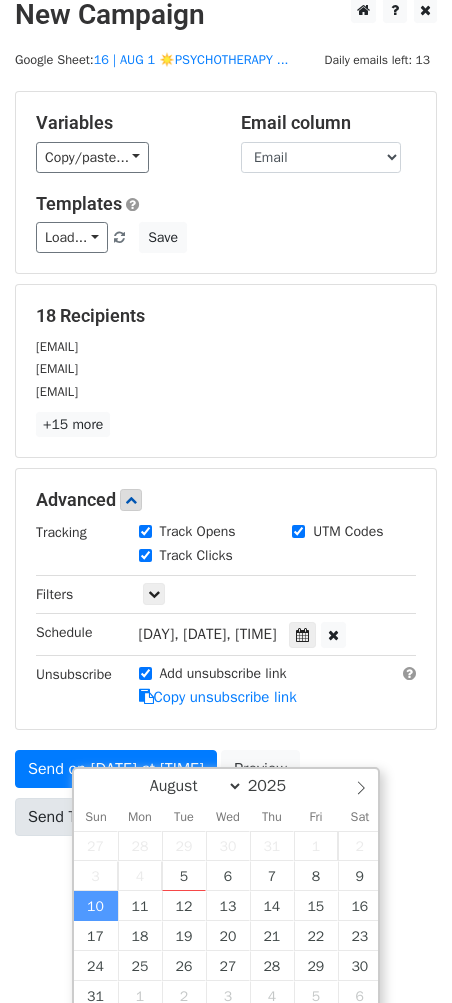 click on "New Campaign
Daily emails left: 13
Google Sheet:
16 | AUG 1 ☀️PSYCHOTHERAPY ...
Variables
Copy/paste...
{{Name}}
{{Email}}
Email column
Name
Email
Templates
Load...
1
Therapy Practice Marketing Toolkit
TikTok Toolkit for Therapists
Marketing Strategy for Psychotherapists
22
1
Mental Health Marketing Guide
Mental Health Marketing Growth
Marketing for Mental Health Practices
Marketing for Mental Health Providers
Growth Strategies for Therapy Practices
Marketing Guide for Therapy Practices
1
Growth Marketing for Wellness Providers
Marketing Guide for Health Providers
Marketing Guide for Wellness Providers
1
Marketing Guide for Counselors
Marketing for Clinical Practices
Psychology/Psychiatry Marketing Plan
Save
18 Recipients
[EMAIL]
[EMAIL]
[EMAIL]" at bounding box center (226, 462) 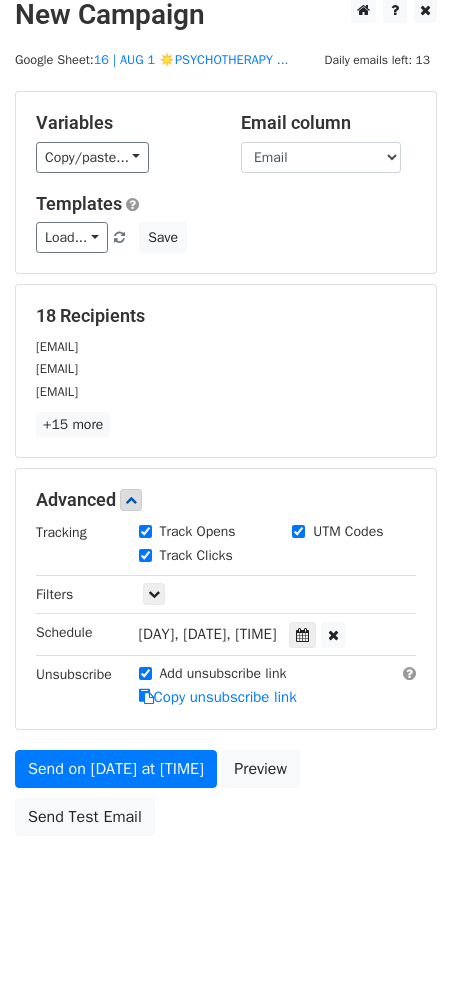 scroll, scrollTop: 0, scrollLeft: 0, axis: both 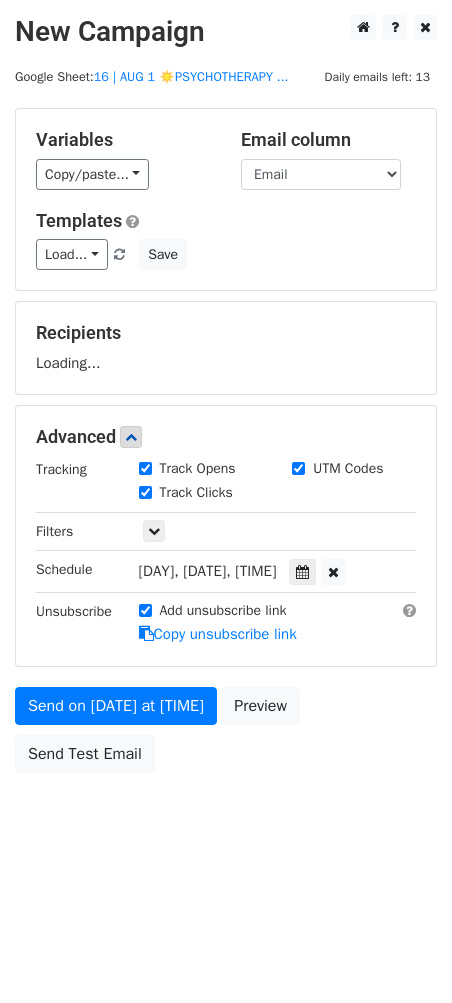 click on "New Campaign
Daily emails left: 13
Google Sheet:
16 | AUG 1 ☀️PSYCHOTHERAPY ...
Variables
Copy/paste...
{{Name}}
{{Email}}
Email column
Name
Email
Templates
Load...
1
Therapy Practice Marketing Toolkit
TikTok Toolkit for Therapists
Marketing Strategy for Psychotherapists
22
1
Mental Health Marketing Guide
Mental Health Marketing Growth
Marketing for Mental Health Practices
Marketing for Mental Health Providers
Growth Strategies for Therapy Practices
Marketing Guide for Therapy Practices
1
Growth Marketing for Wellness Providers
Marketing Guide for Health Providers
Marketing Guide for Wellness Providers
1
Marketing Guide for Counselors
Marketing for Clinical Practices
Psychology/Psychiatry Marketing Plan
Save
Recipients Loading...
Advanced
Tracking
Track Opens
UTM Codes" at bounding box center (226, 439) 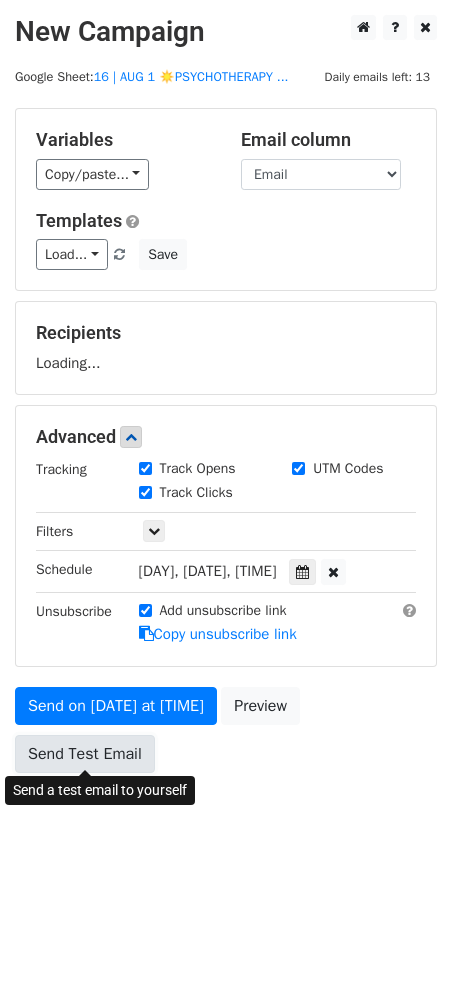 click on "Send Test Email" at bounding box center [85, 754] 